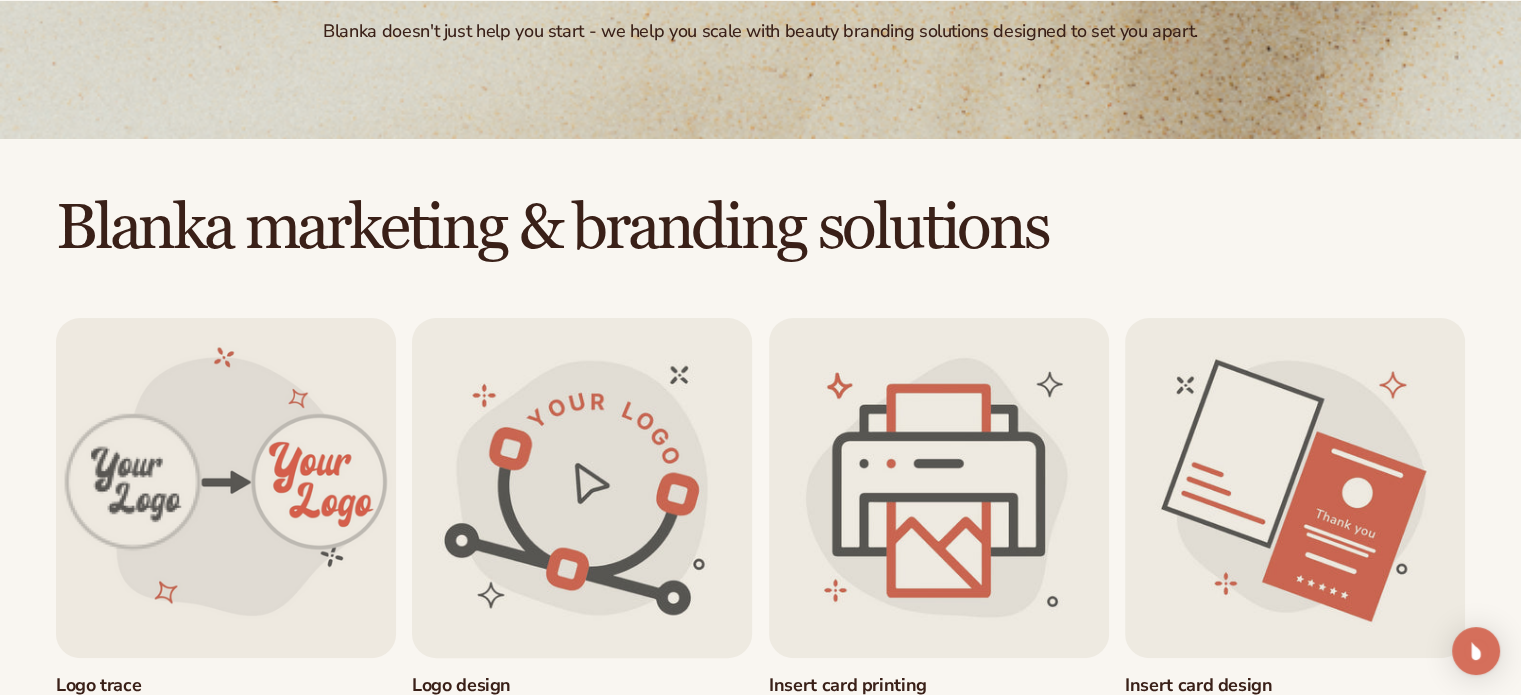 scroll, scrollTop: 400, scrollLeft: 0, axis: vertical 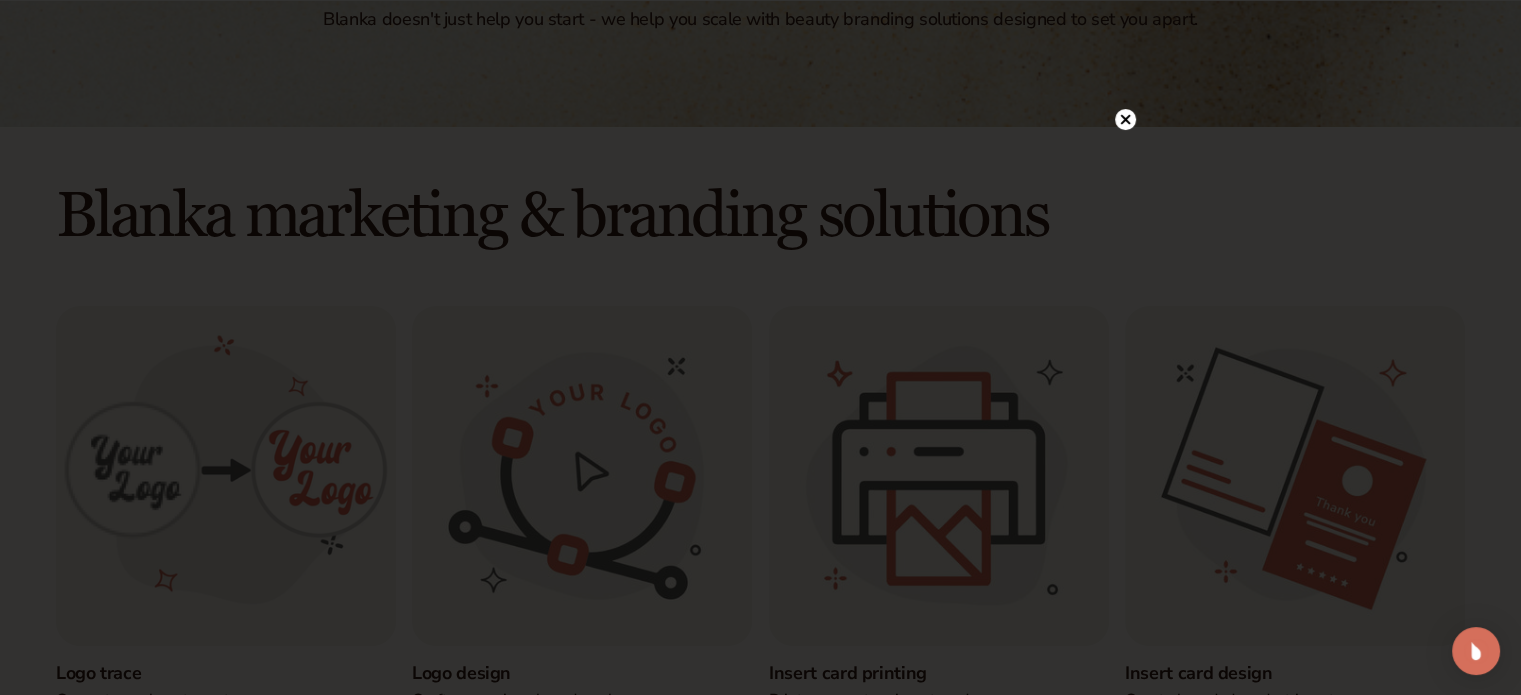 click 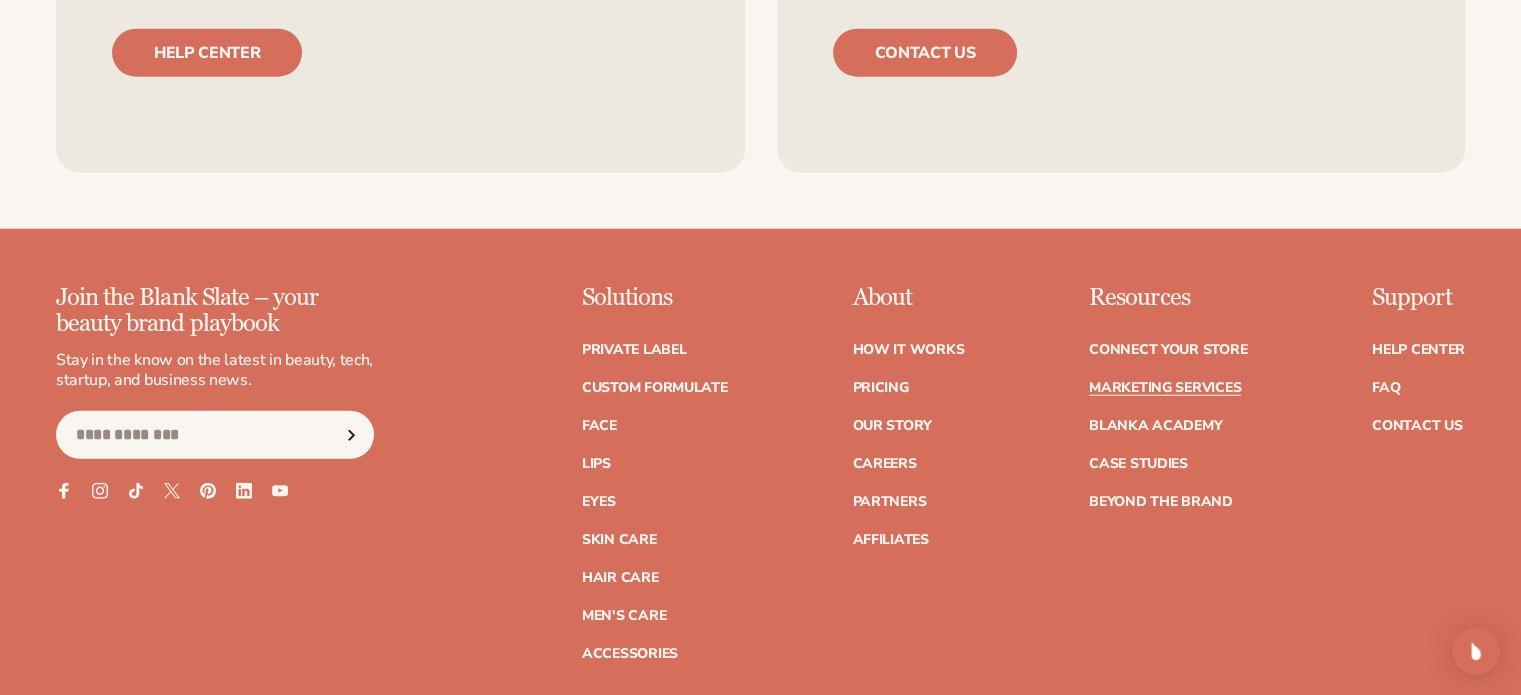 scroll, scrollTop: 5100, scrollLeft: 0, axis: vertical 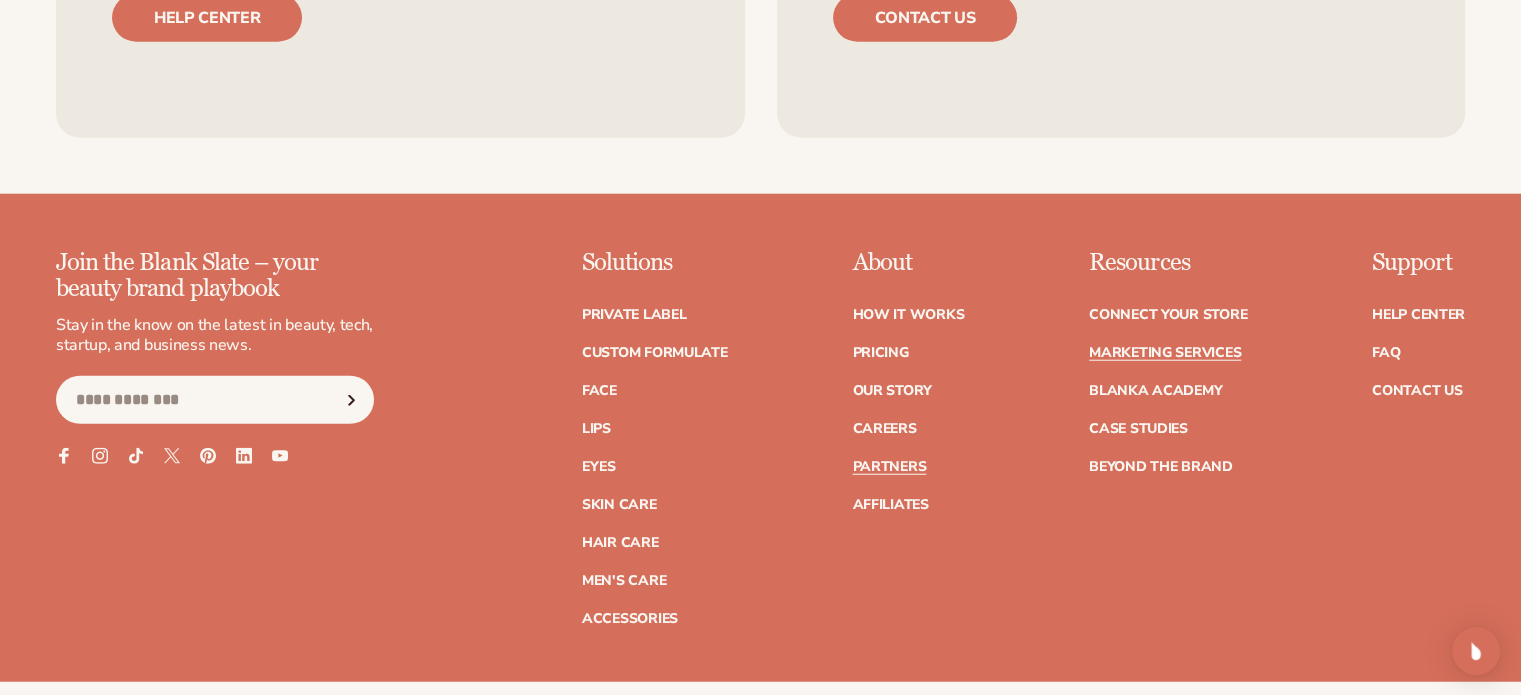 click on "Partners" at bounding box center [889, 467] 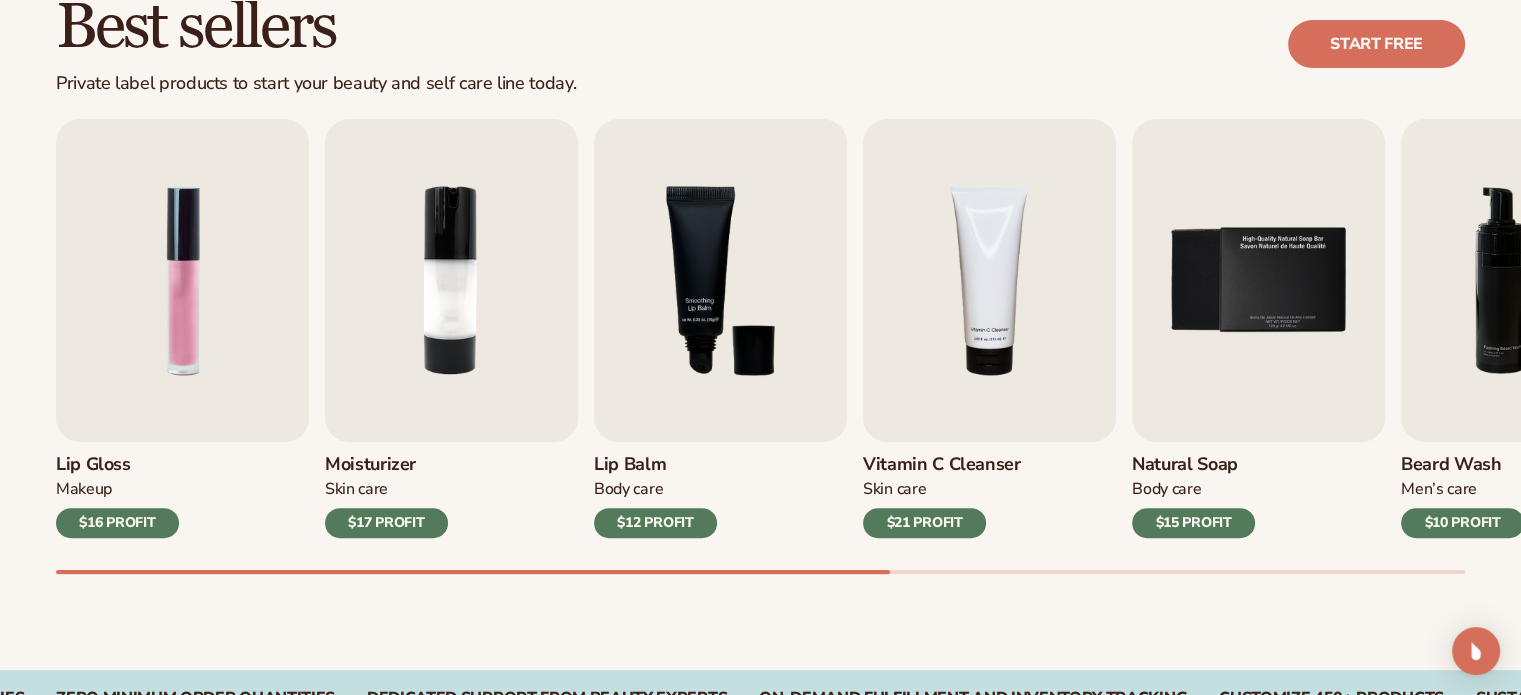 scroll, scrollTop: 600, scrollLeft: 0, axis: vertical 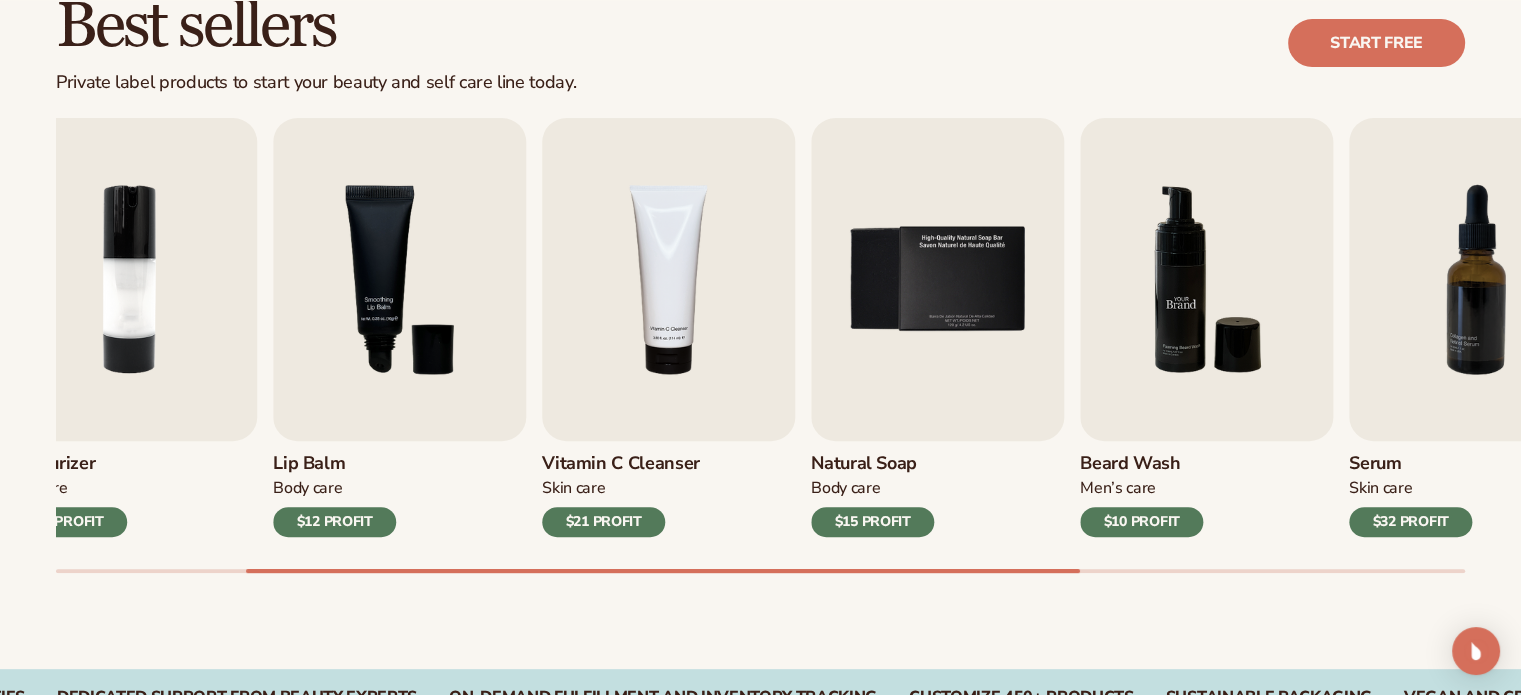 click at bounding box center [1206, 279] 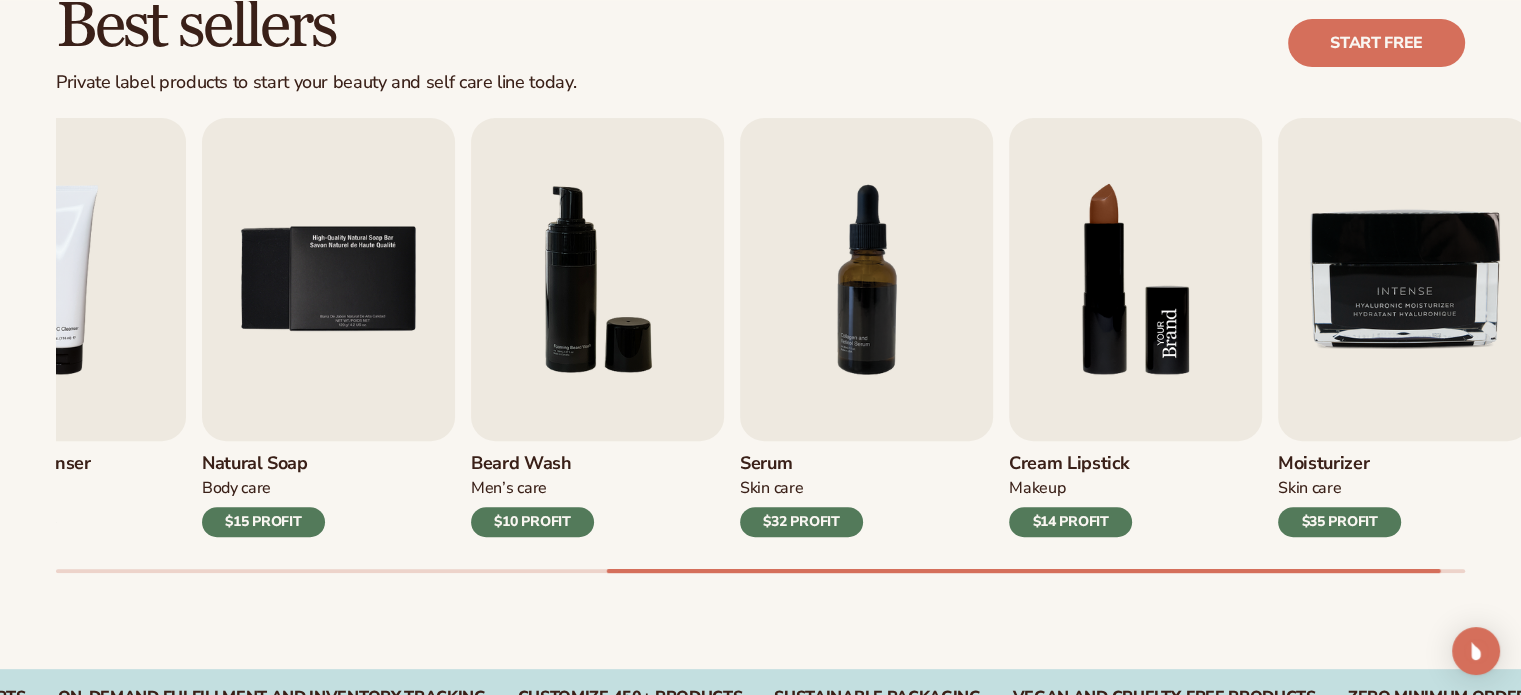 click on "Lip Gloss
Makeup
$16 PROFIT
Moisturizer
Skin Care
$17 PROFIT
Lip Balm
Body Care
Makeup" at bounding box center (788, 345) 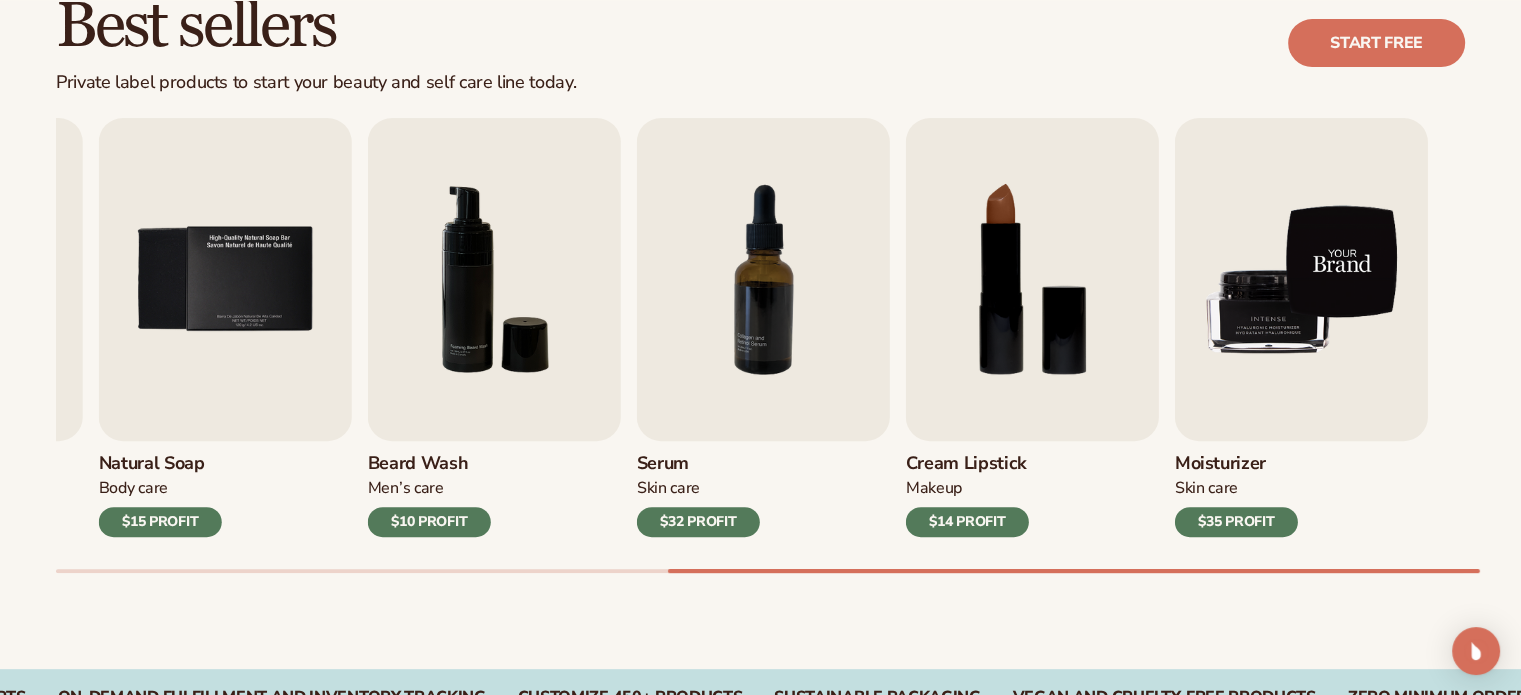 click on "Lip Gloss
Makeup
$16 PROFIT
Moisturizer
Skin Care
$17 PROFIT
Lip Balm" at bounding box center [-273, 327] 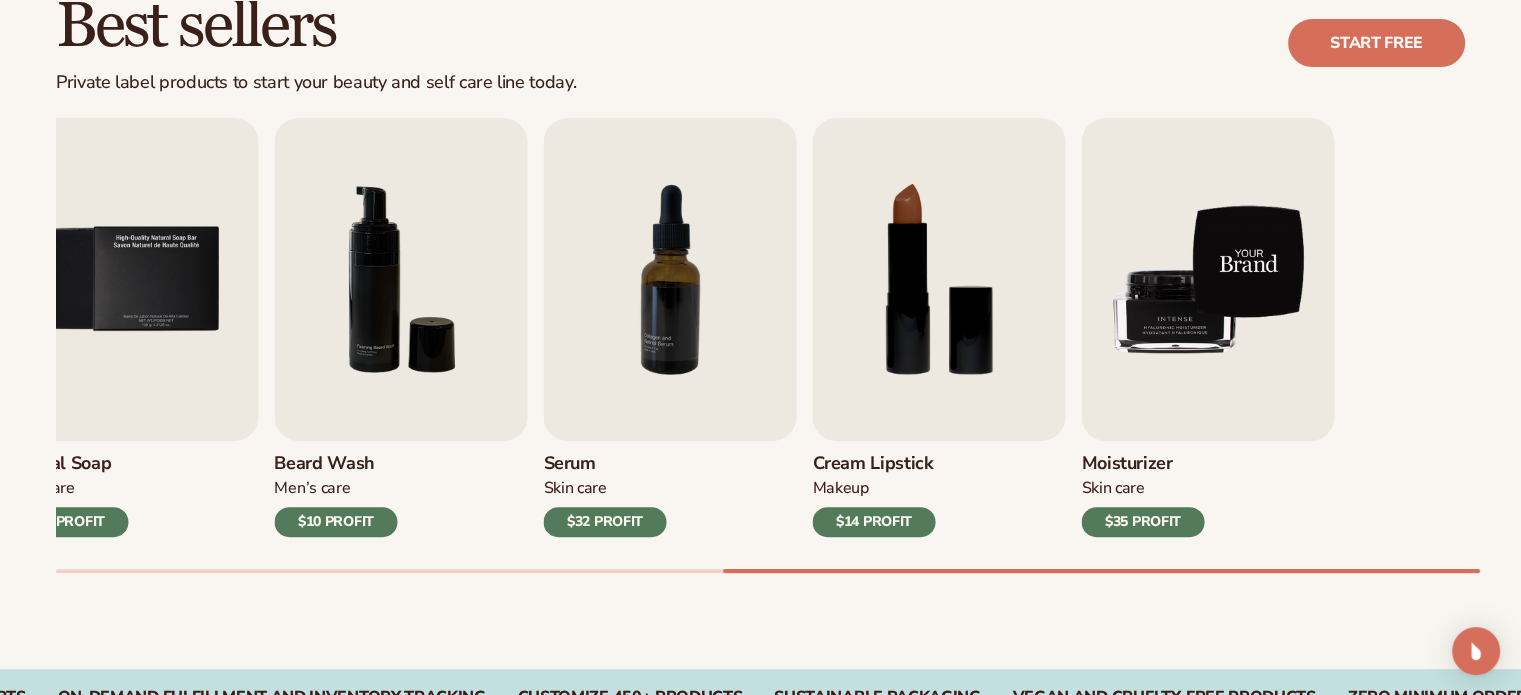click on "Lip Gloss
Makeup
$16 PROFIT
Moisturizer
Skin Care
$17 PROFIT
Lip Balm" at bounding box center (-367, 327) 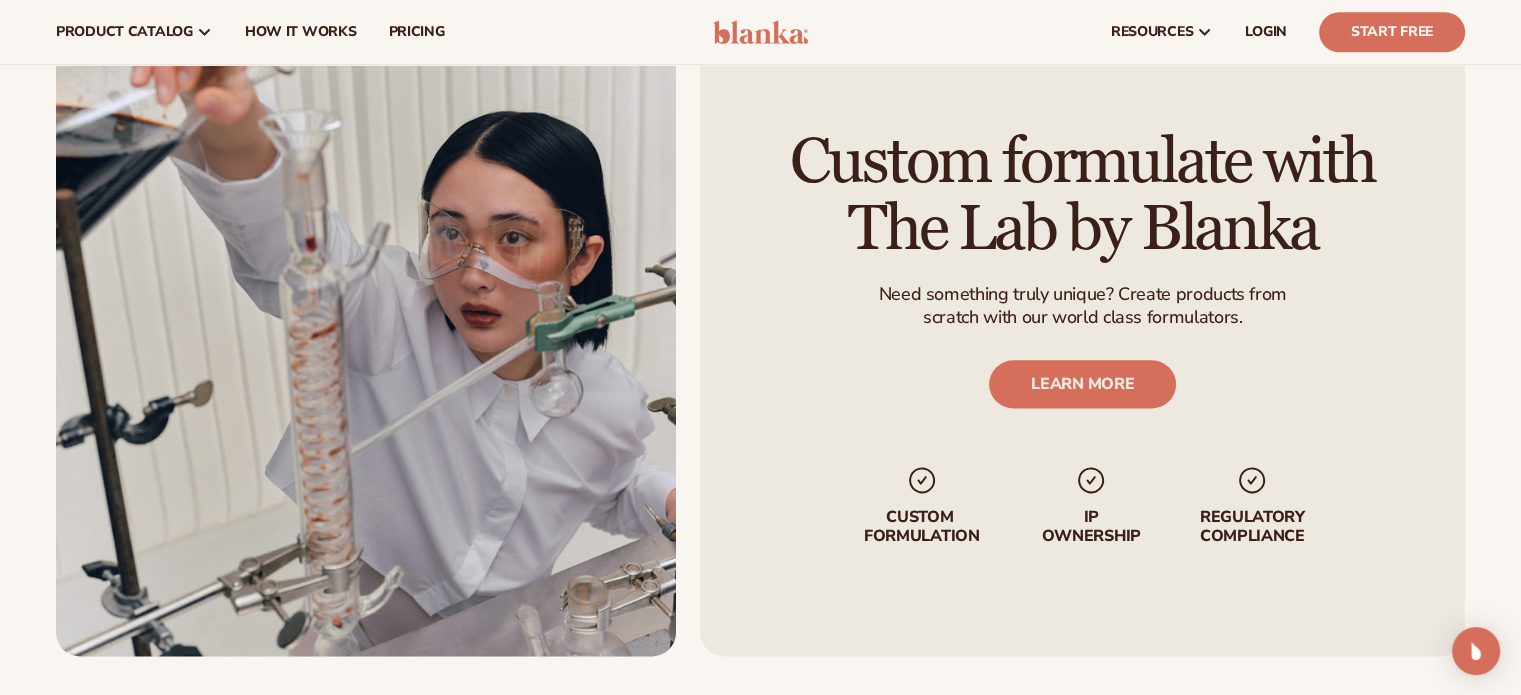 scroll, scrollTop: 2463, scrollLeft: 0, axis: vertical 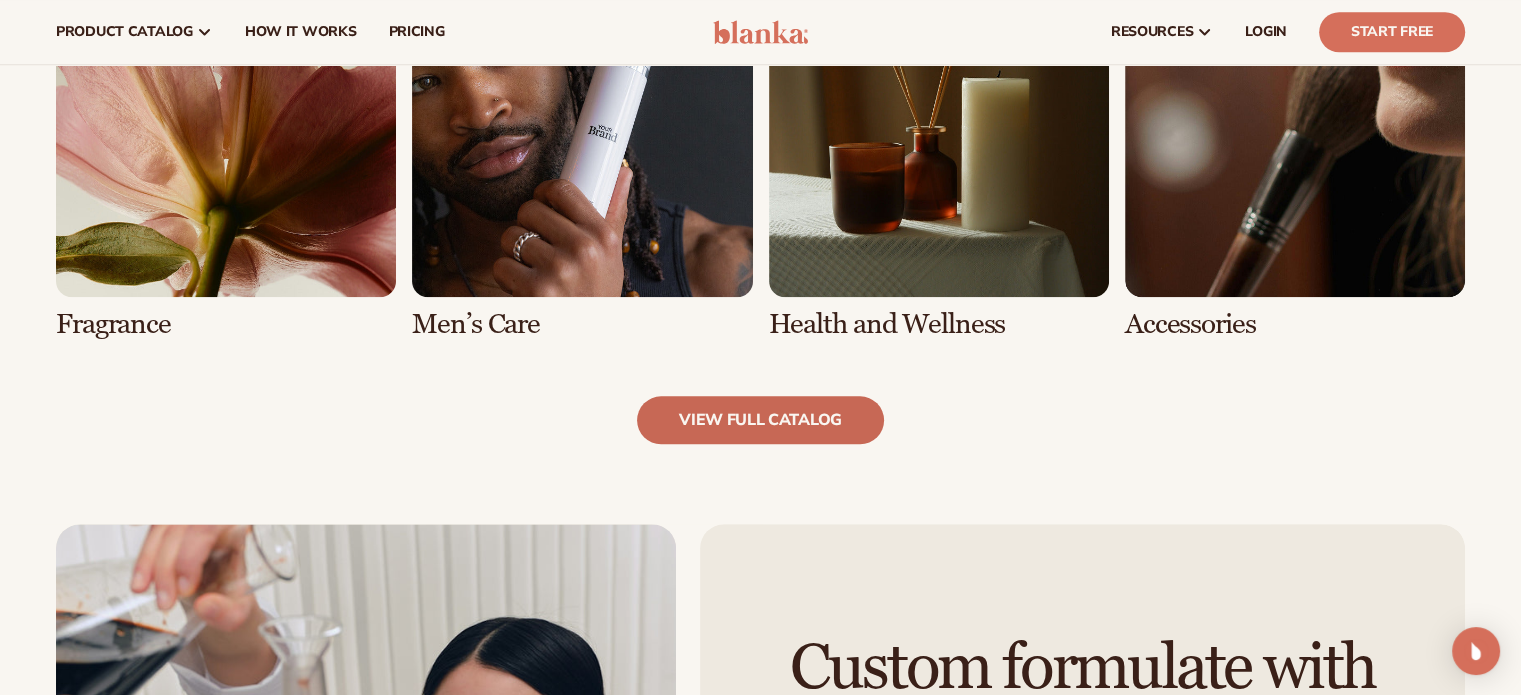 click on "view full catalog" at bounding box center (760, 420) 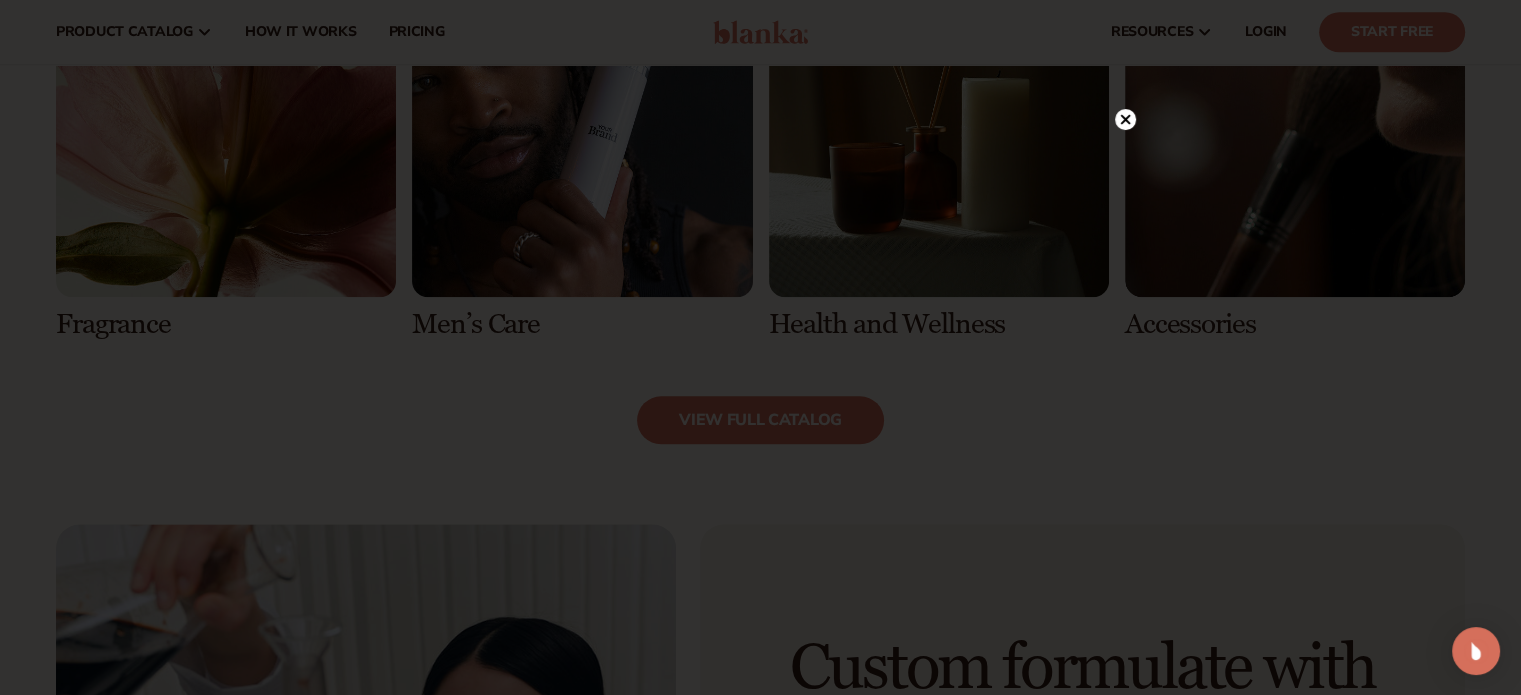 click 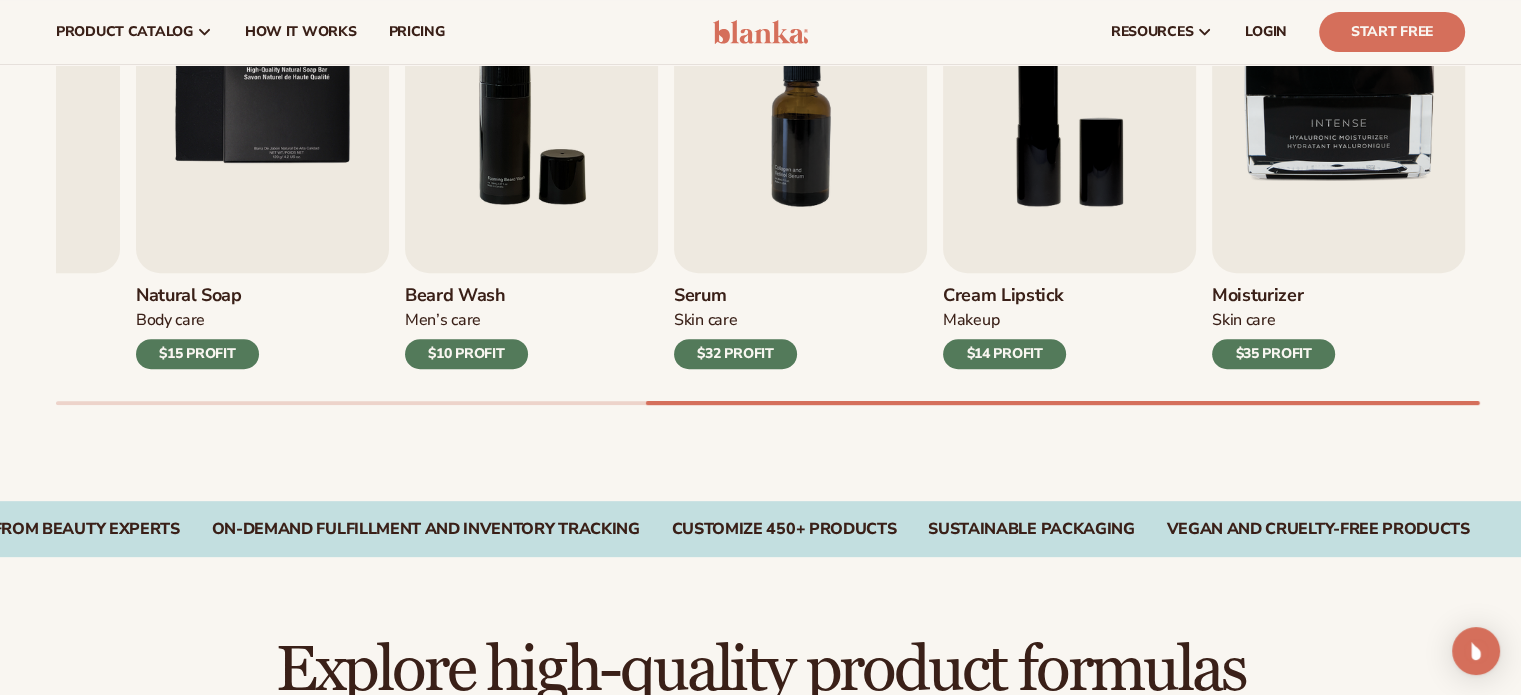 scroll, scrollTop: 763, scrollLeft: 0, axis: vertical 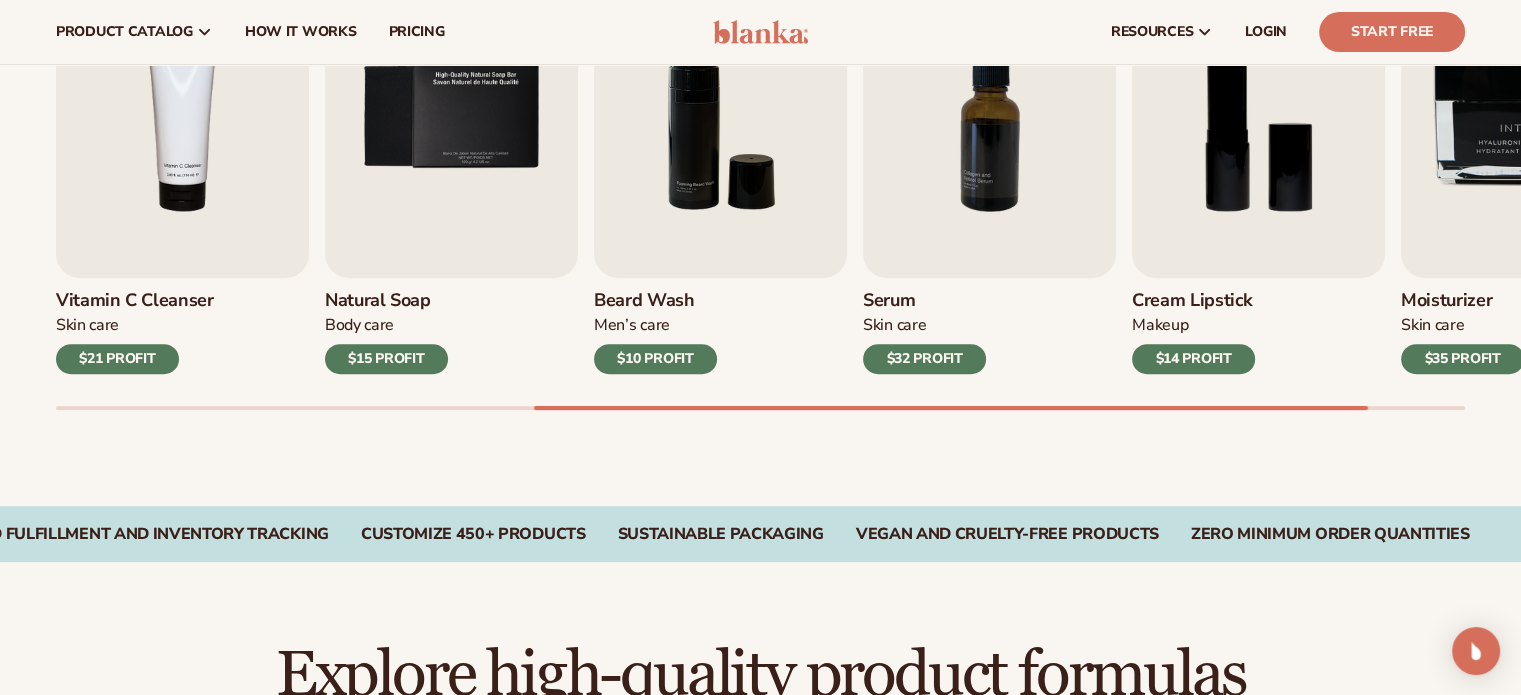 click on "$32 PROFIT" at bounding box center (924, 359) 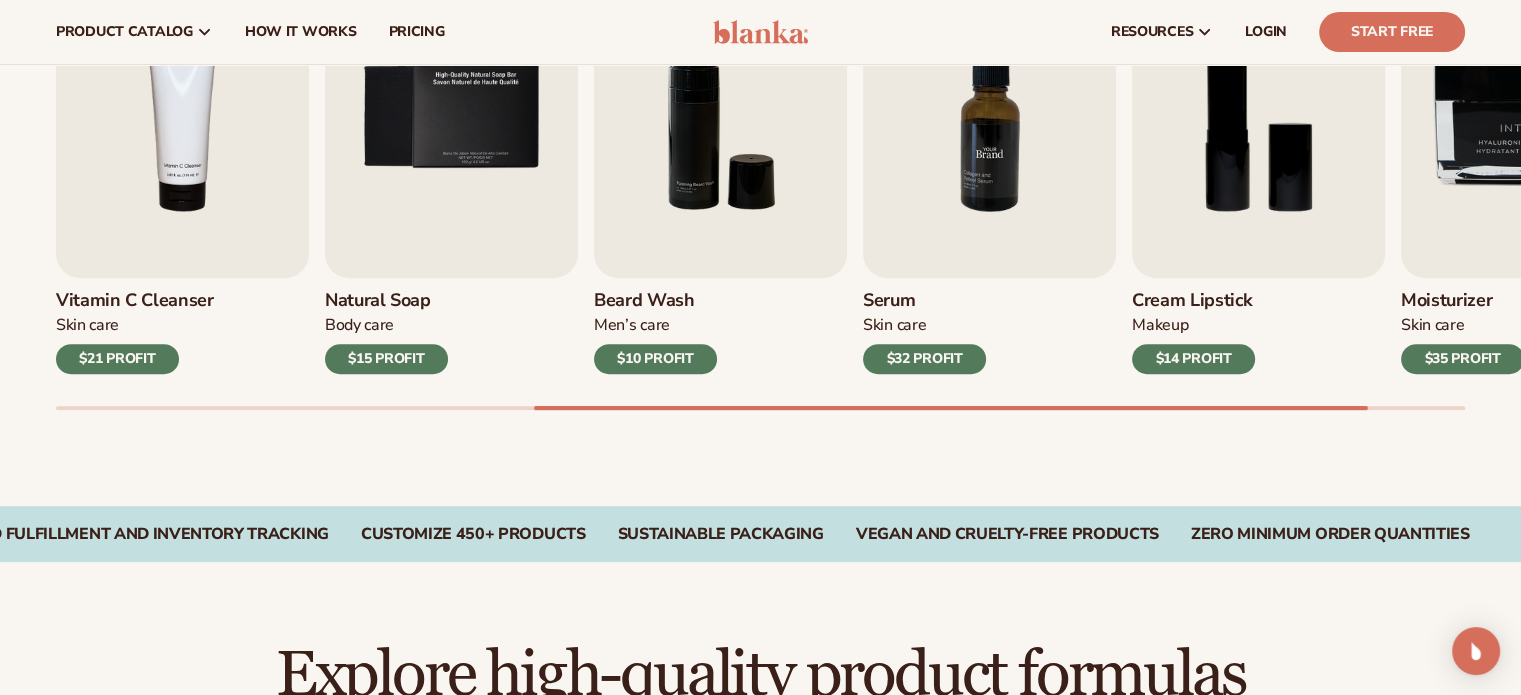 click at bounding box center (989, 116) 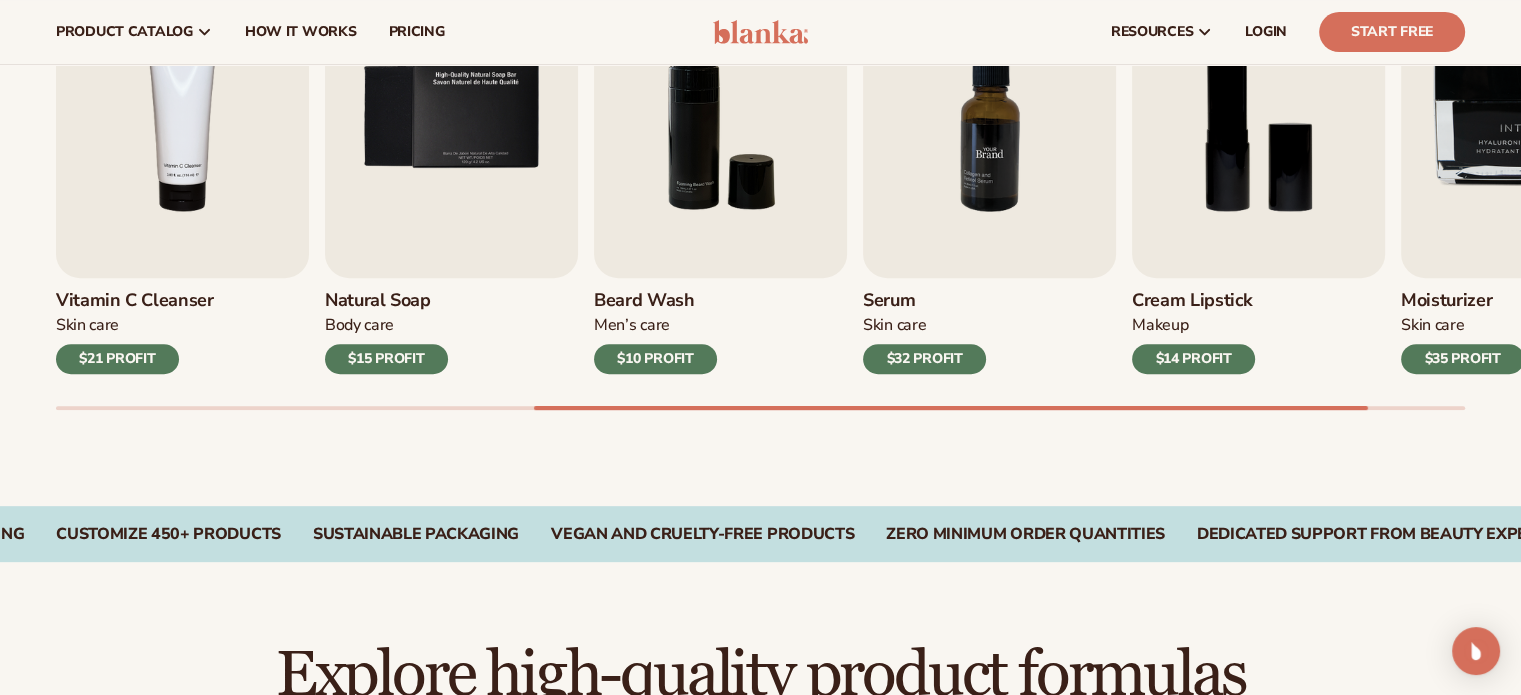click at bounding box center [989, 116] 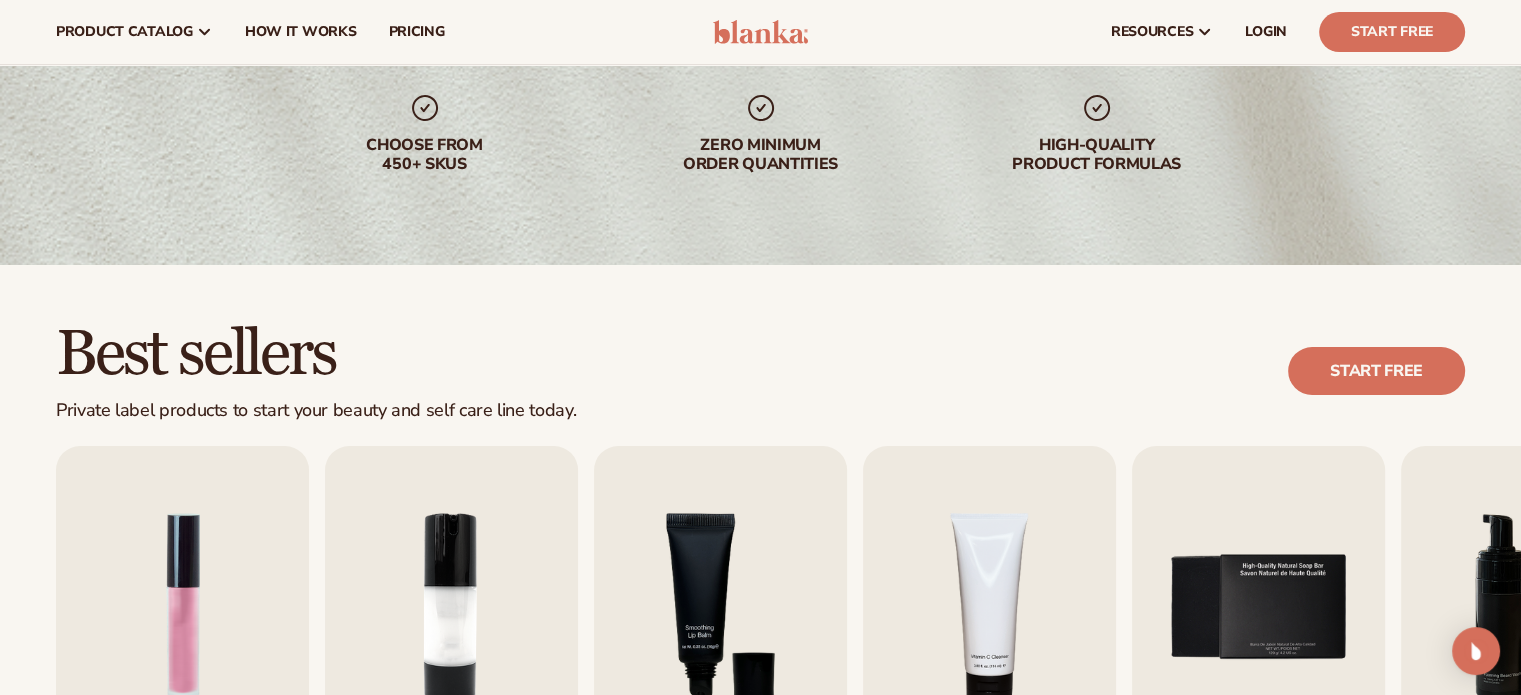 scroll, scrollTop: 263, scrollLeft: 0, axis: vertical 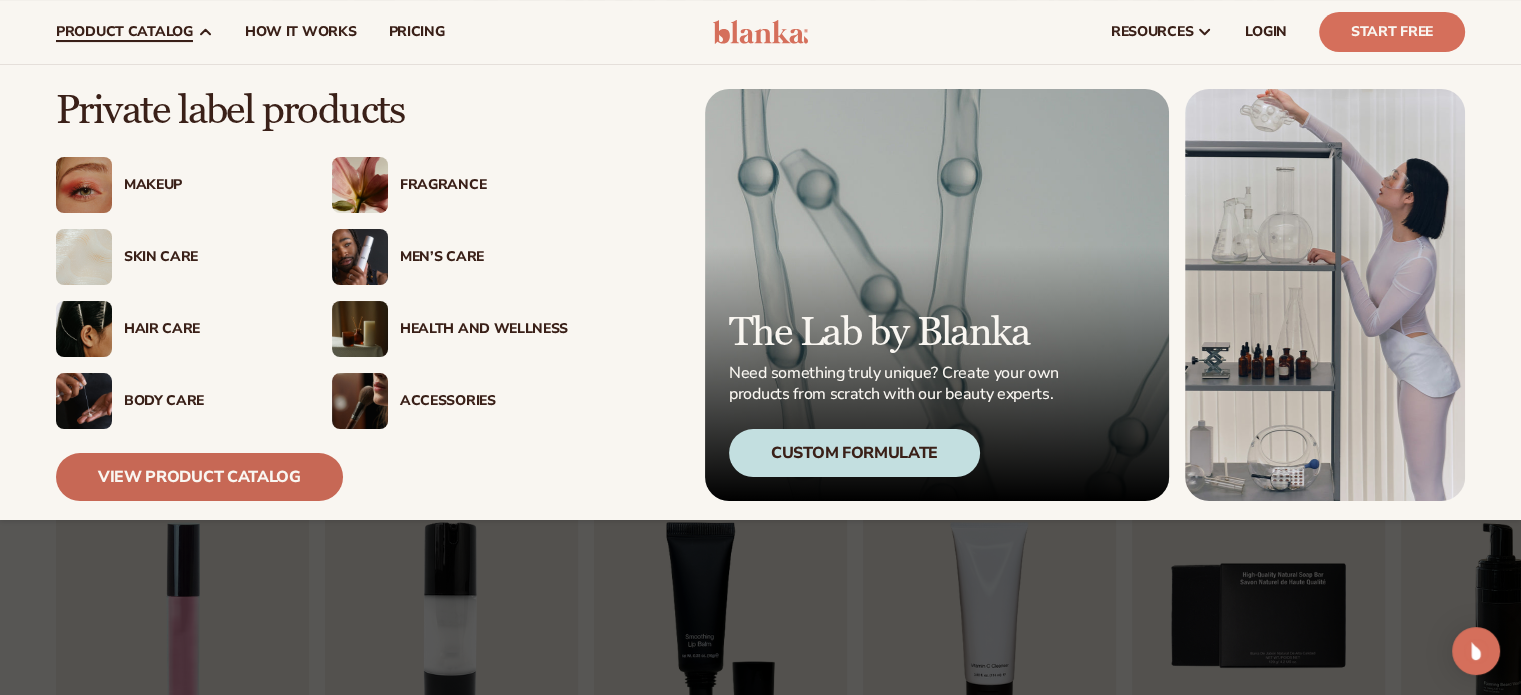 click on "View Product Catalog" at bounding box center (199, 477) 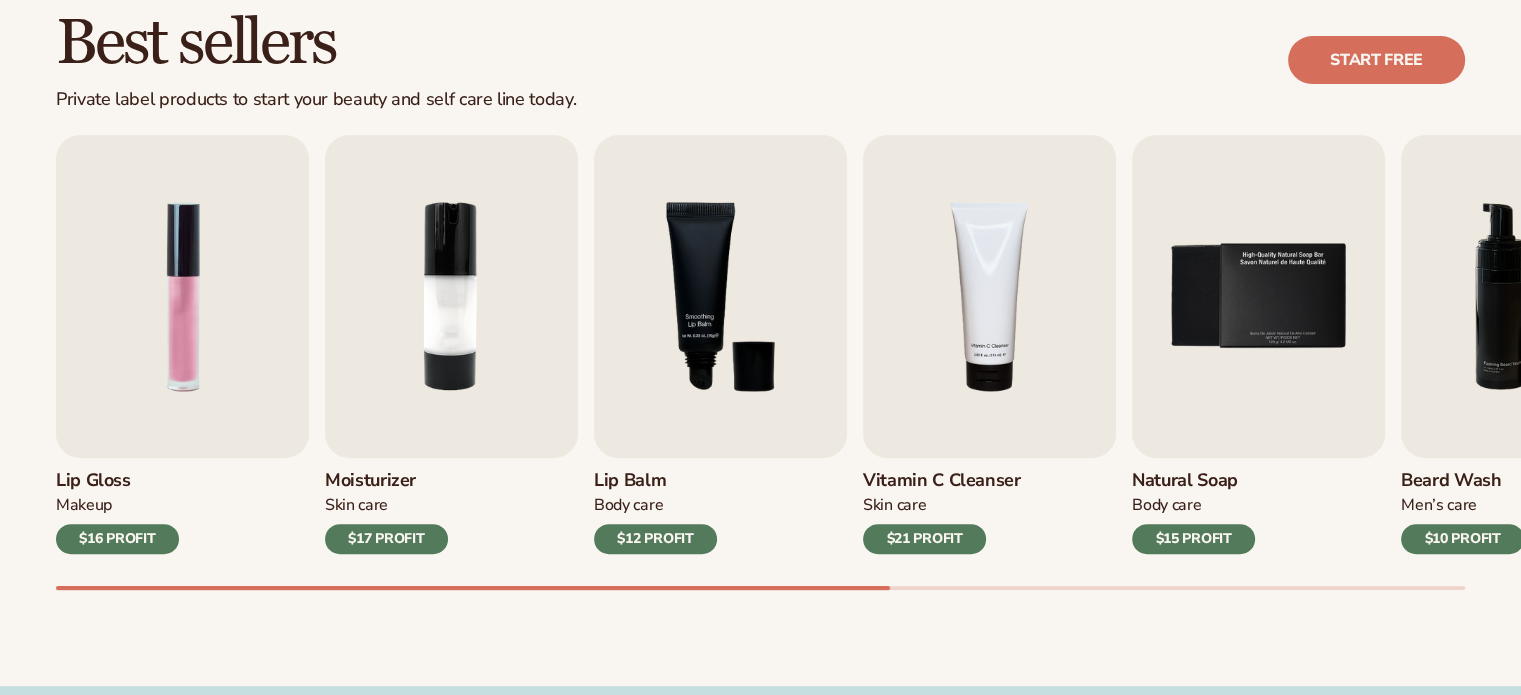 scroll, scrollTop: 700, scrollLeft: 0, axis: vertical 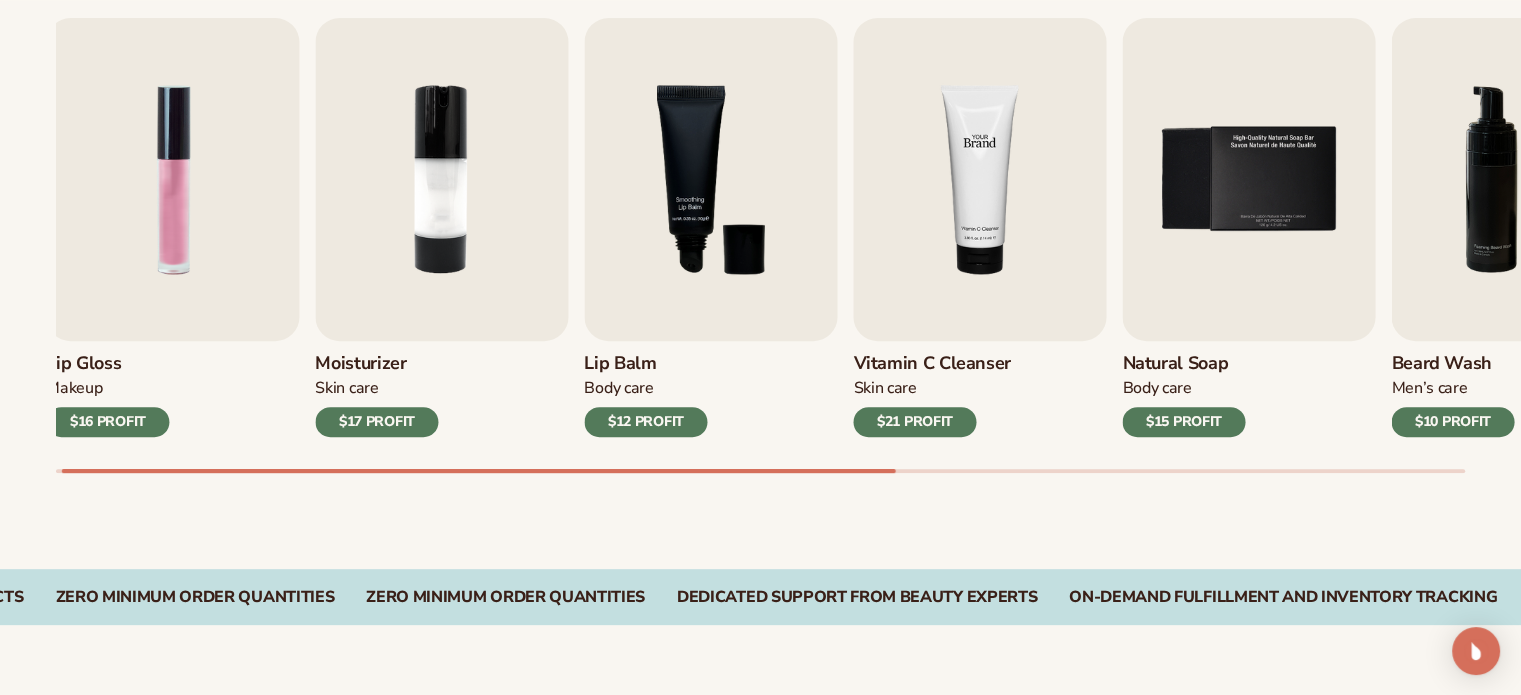click at bounding box center (979, 179) 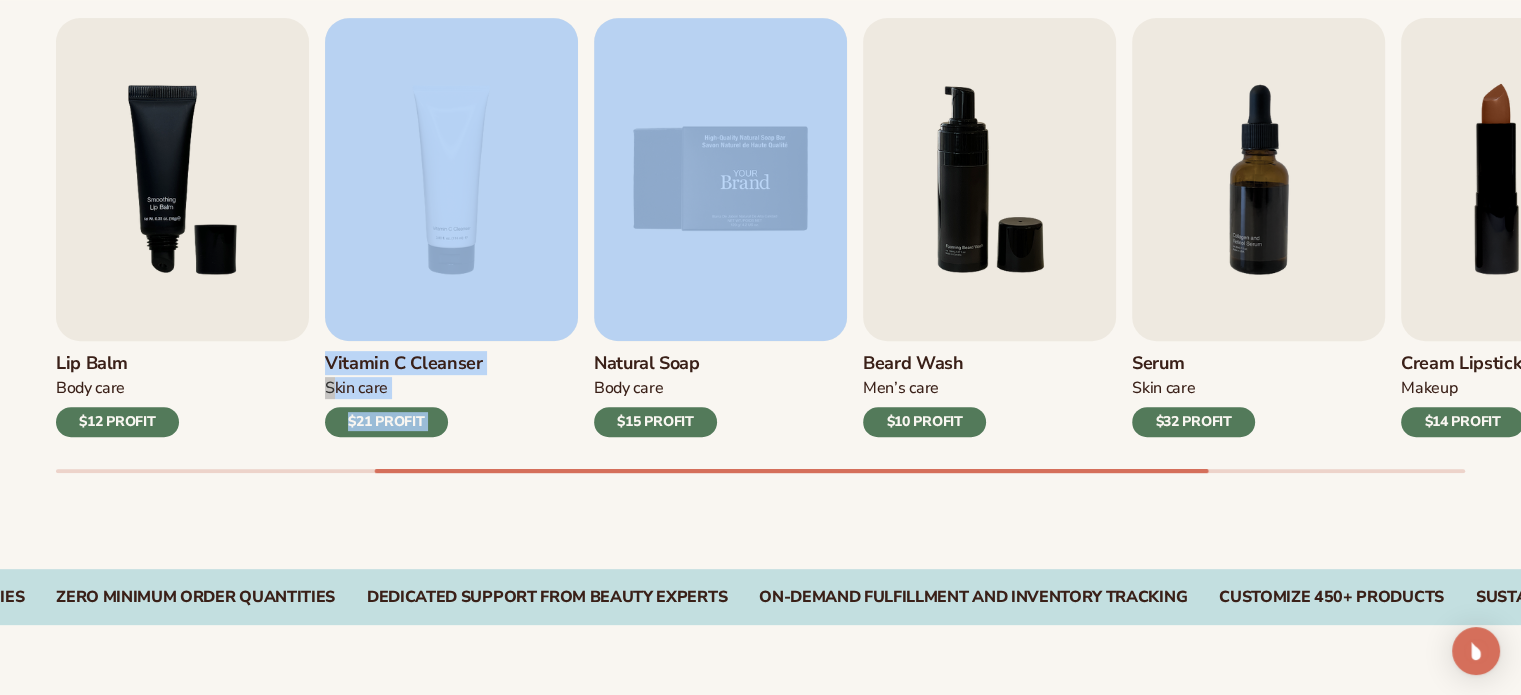 drag, startPoint x: 1120, startPoint y: 243, endPoint x: 687, endPoint y: 243, distance: 433 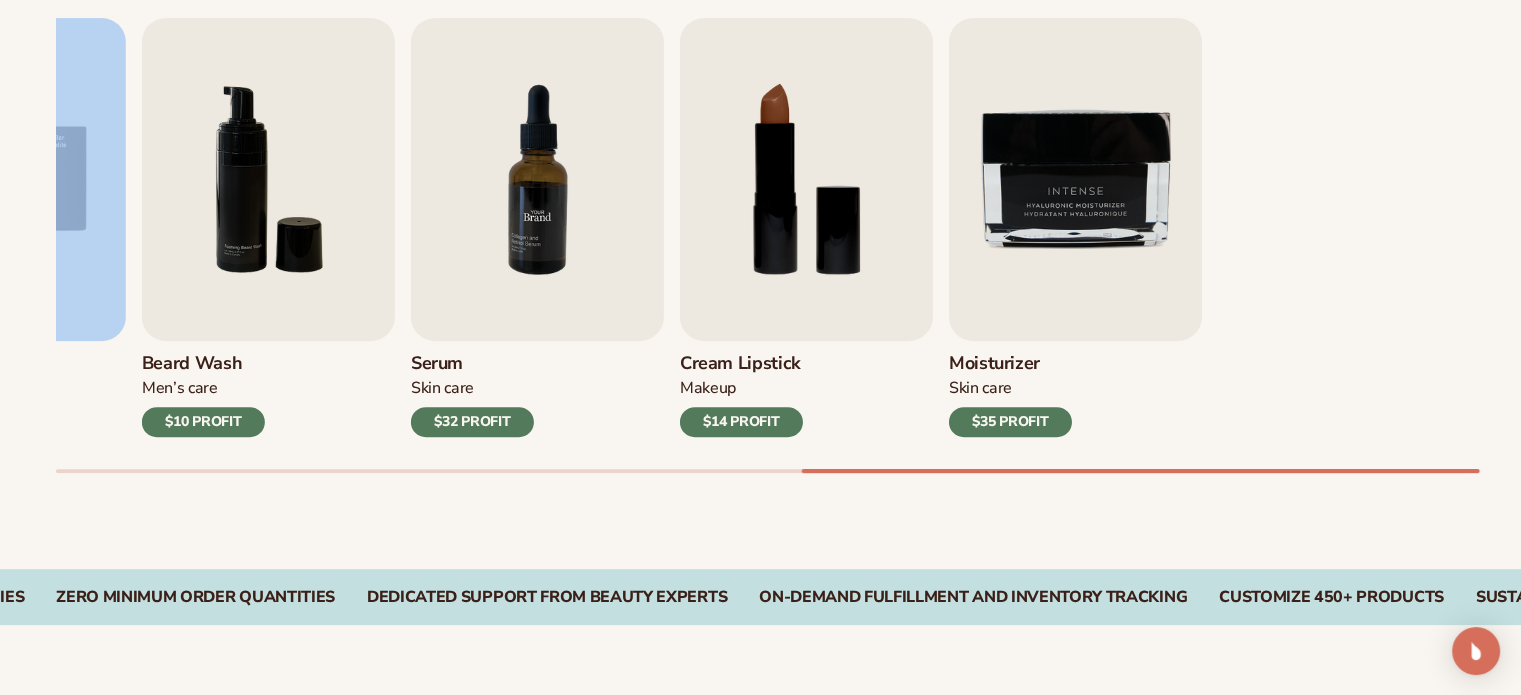 click on "Best sellers Private label products to start your beauty and self care line today.
Start free
Lip Gloss
Makeup
$16 PROFIT
Moisturizer
Skin Care
$17 PROFIT
Body Care Makeup" at bounding box center (760, 203) 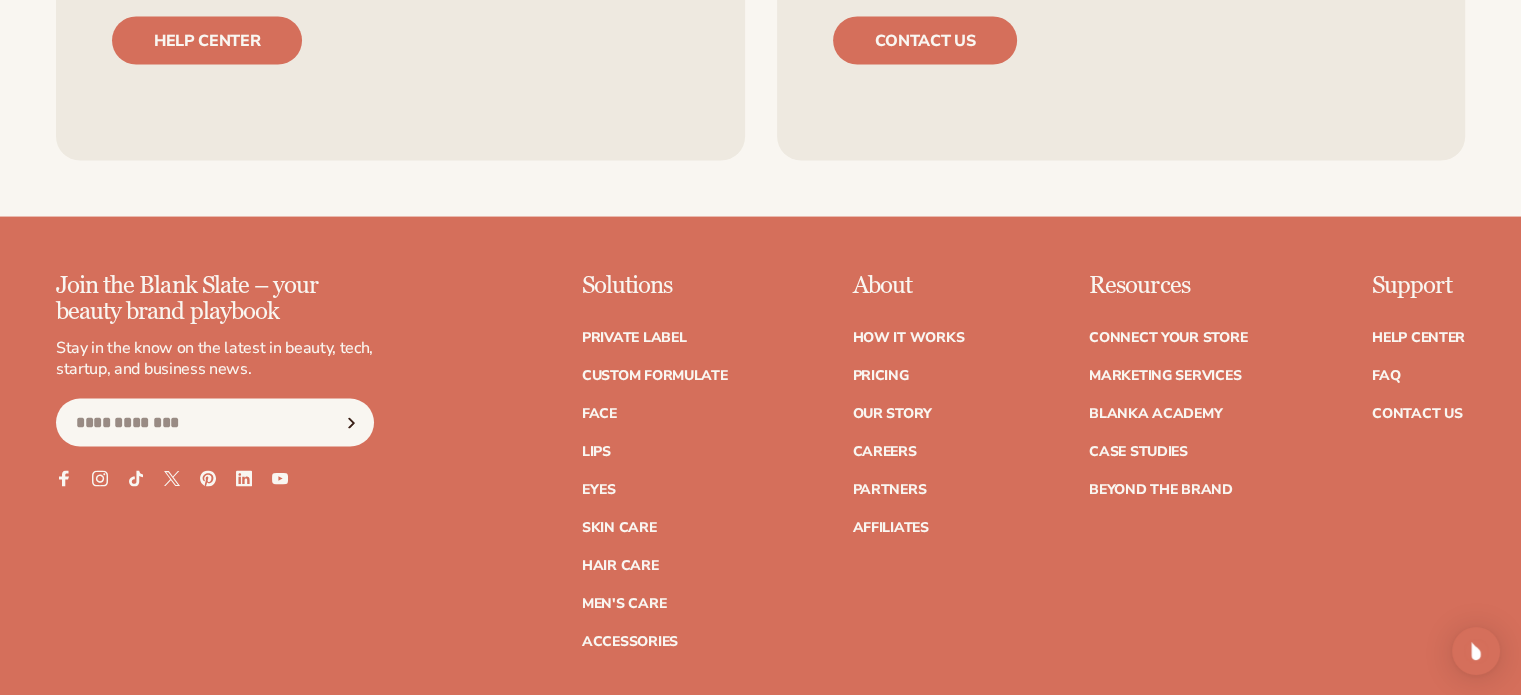 scroll, scrollTop: 4400, scrollLeft: 0, axis: vertical 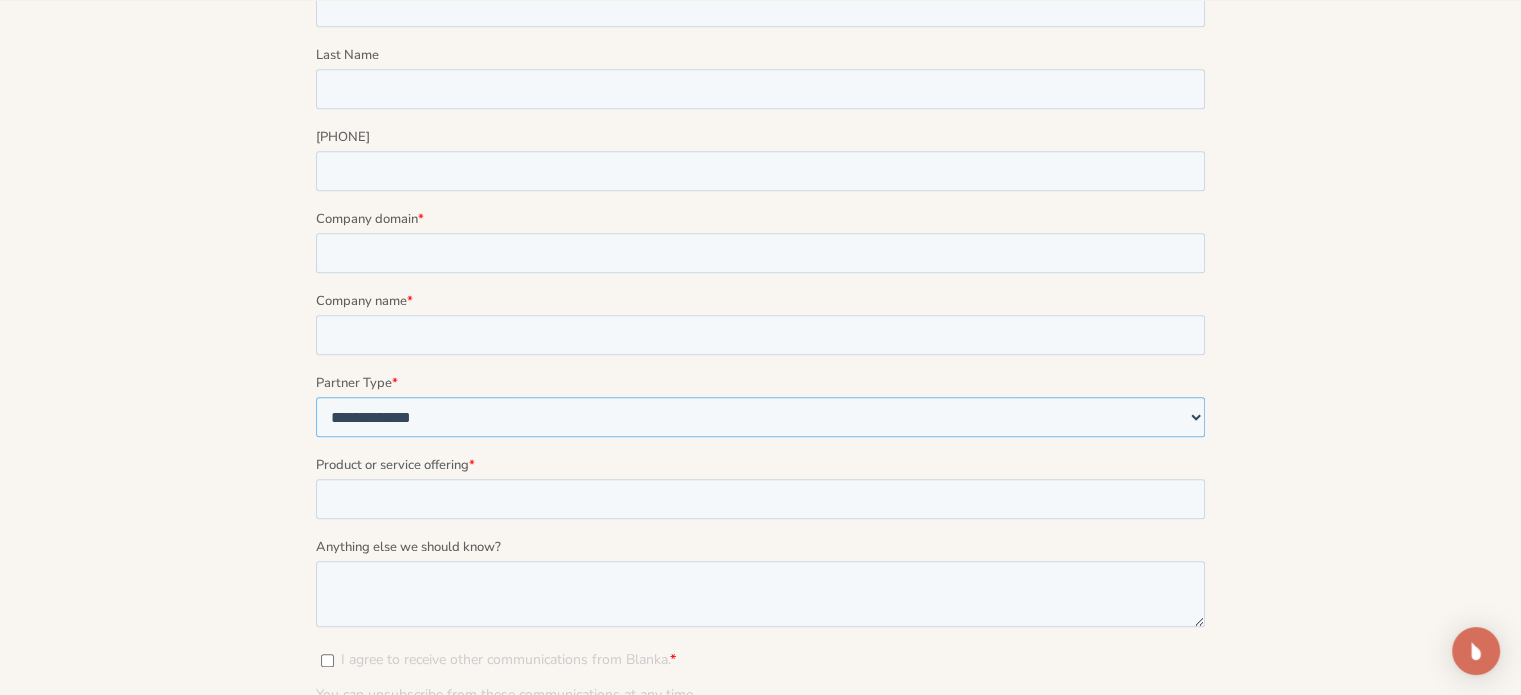 click on "**********" at bounding box center (760, 418) 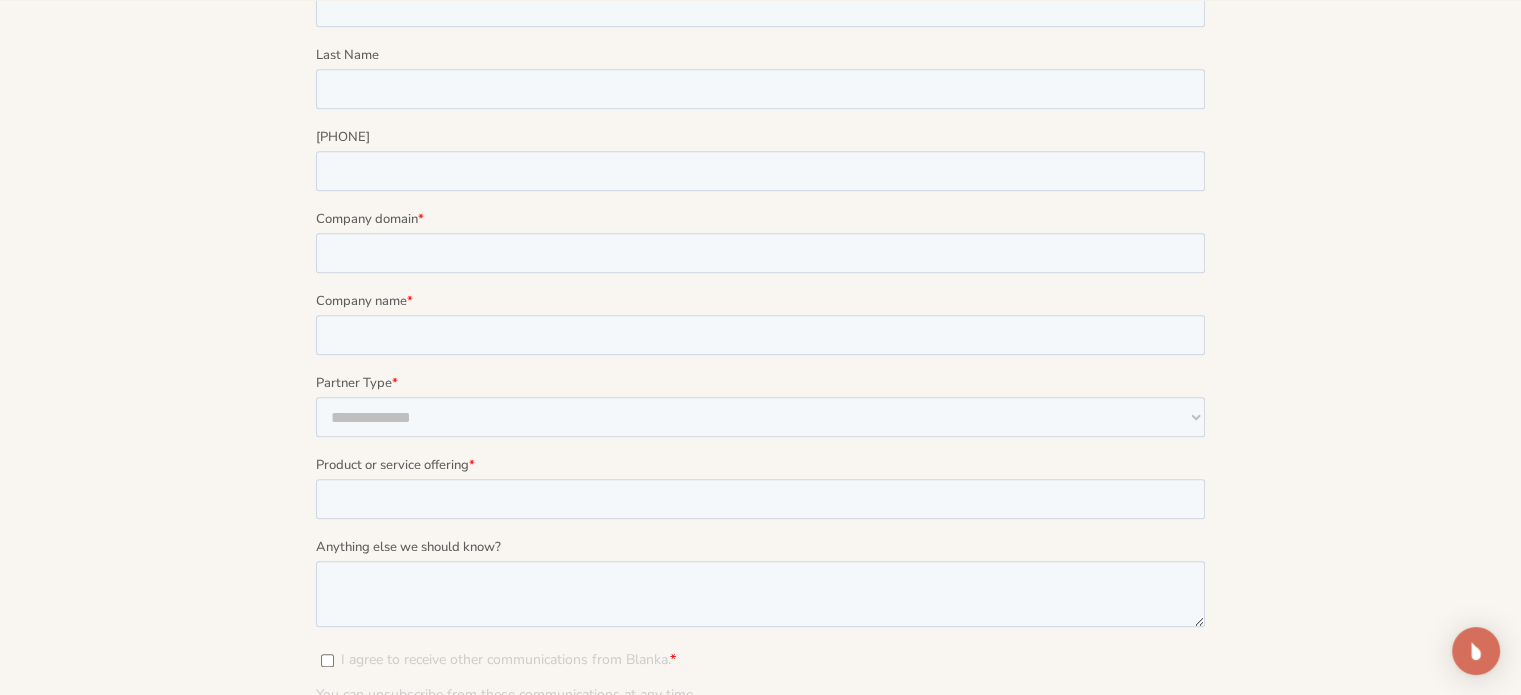click at bounding box center [760, 396] 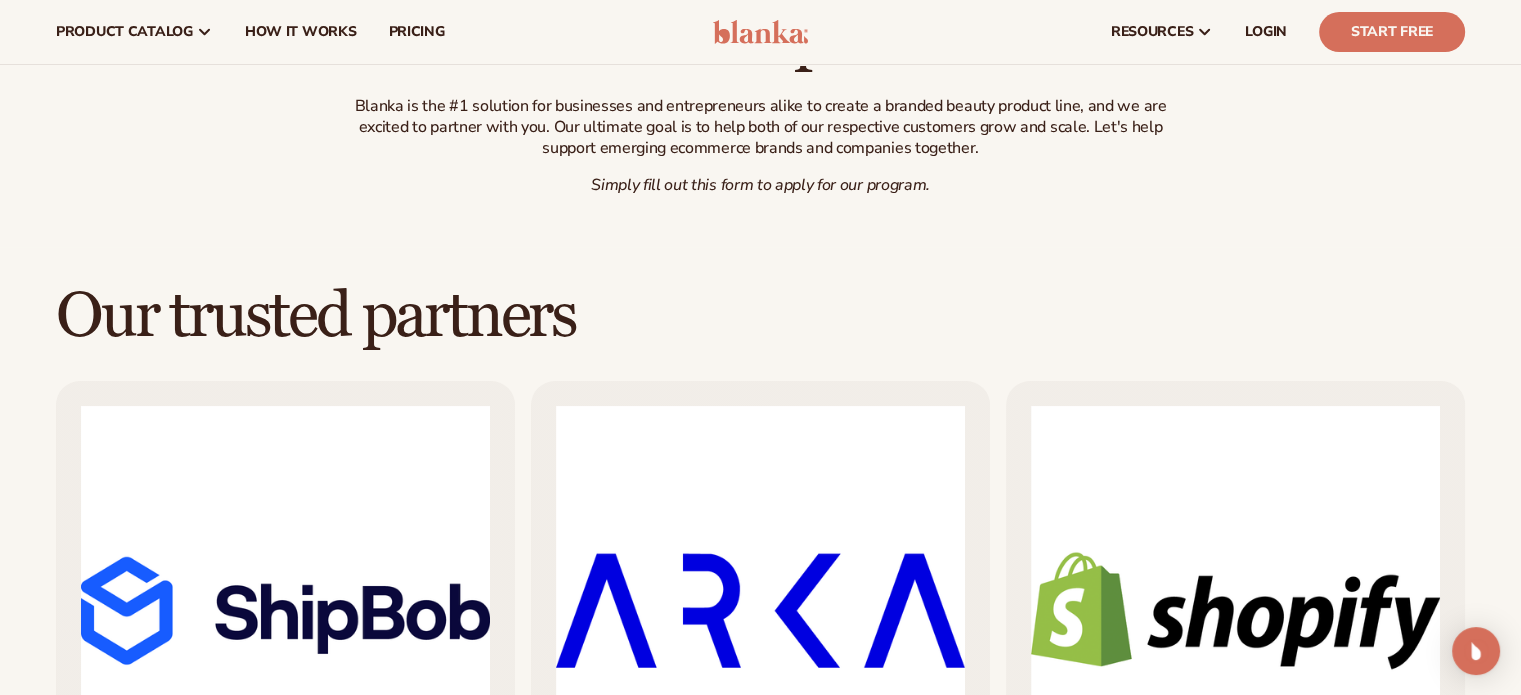 scroll, scrollTop: 0, scrollLeft: 0, axis: both 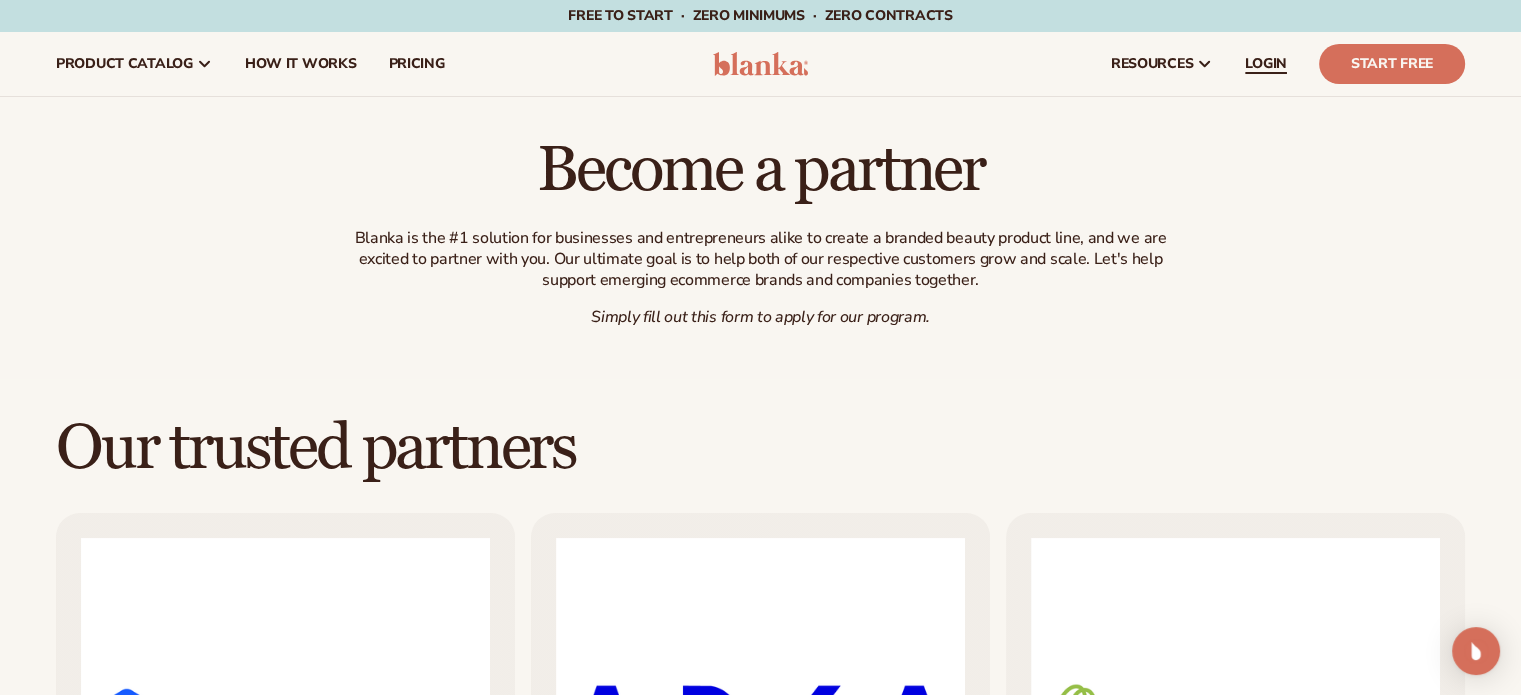 click on "LOGIN" at bounding box center (1266, 64) 